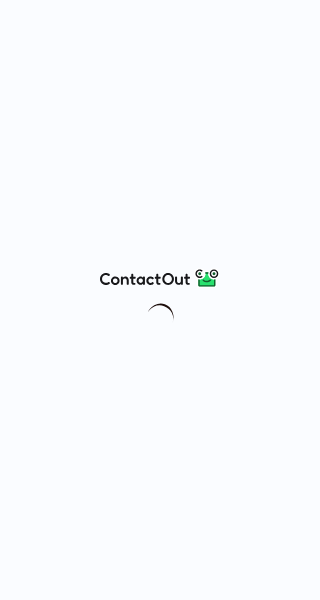 scroll, scrollTop: 0, scrollLeft: 0, axis: both 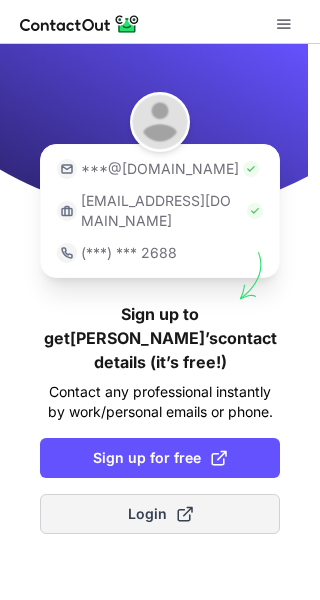 click at bounding box center (185, 514) 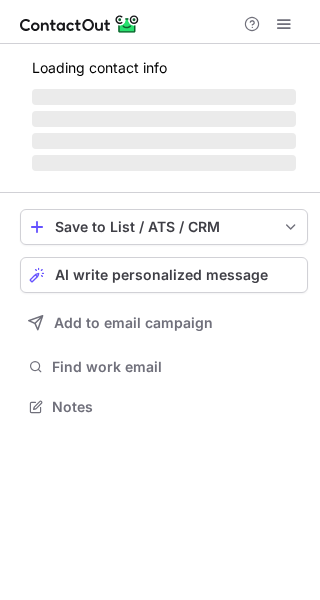 scroll, scrollTop: 0, scrollLeft: 0, axis: both 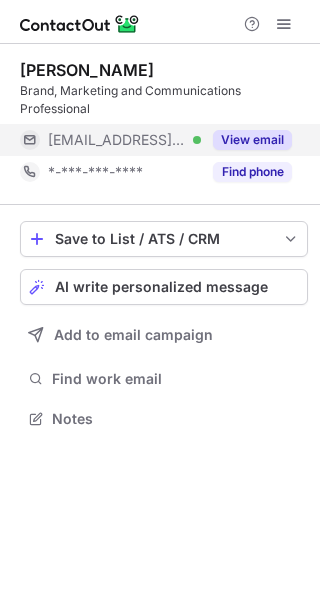 click on "View email" at bounding box center [252, 140] 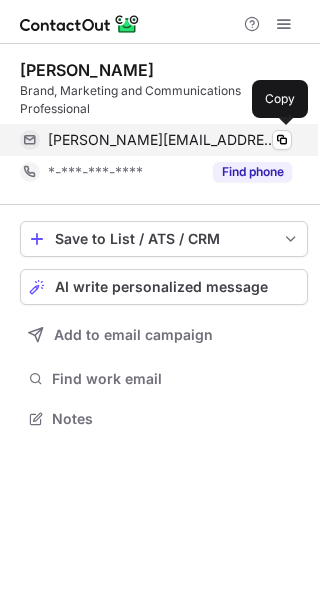 click on "joshua.colum@earscience.org.au" at bounding box center (162, 140) 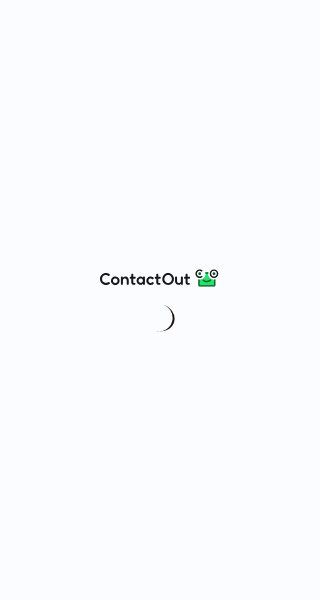 scroll, scrollTop: 0, scrollLeft: 0, axis: both 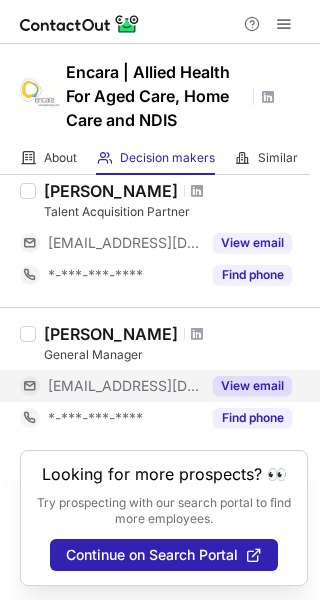 click on "View email" at bounding box center (252, 386) 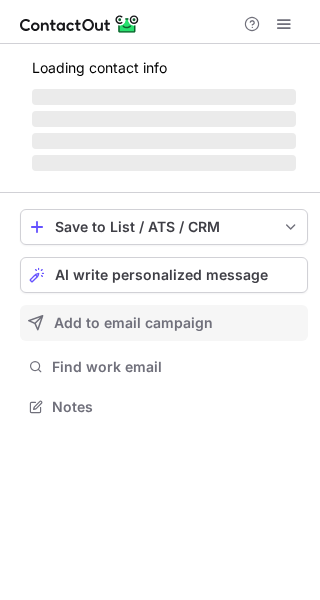 scroll, scrollTop: 0, scrollLeft: 0, axis: both 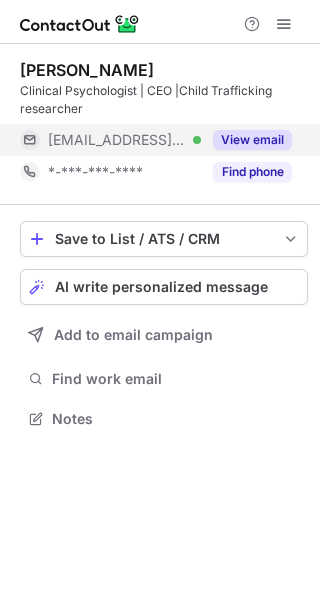 click on "View email" at bounding box center [252, 140] 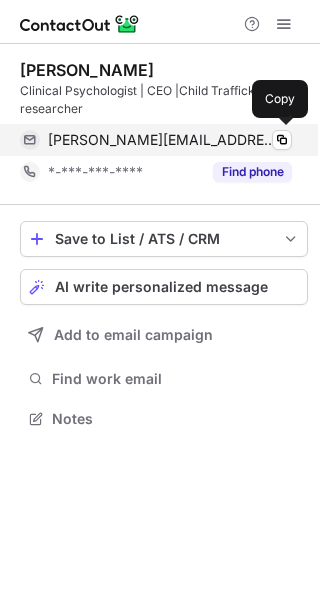 click on "zoe@engagepsychology.com.au" at bounding box center (162, 140) 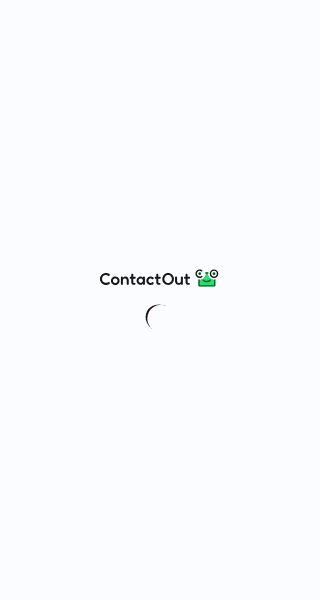 scroll, scrollTop: 0, scrollLeft: 0, axis: both 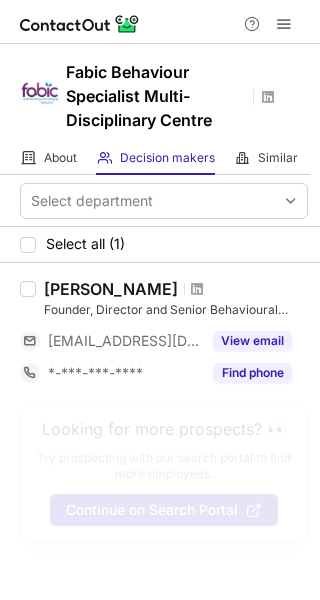 click on "[PERSON_NAME] Founder, Director and Senior Behavioural Specialist [EMAIL_ADDRESS][DOMAIN_NAME] View email *-***-***-**** Find phone" at bounding box center (172, 334) 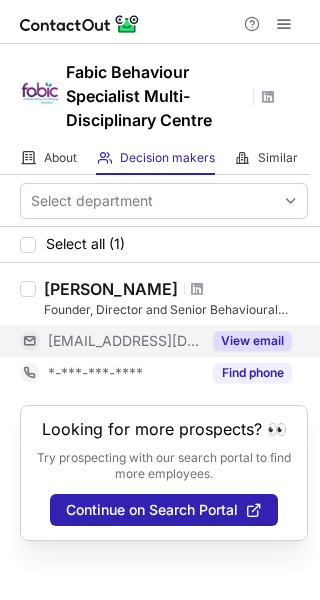 click on "View email" at bounding box center [246, 341] 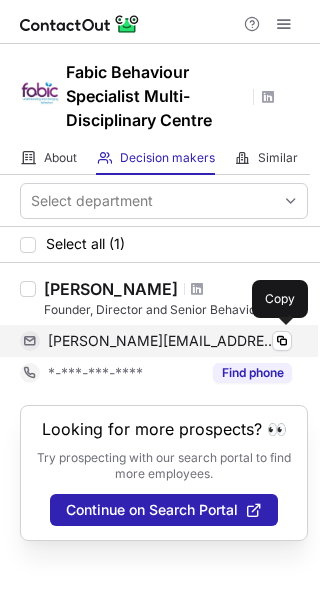 click on "tanya@fabic.com.au" at bounding box center (162, 341) 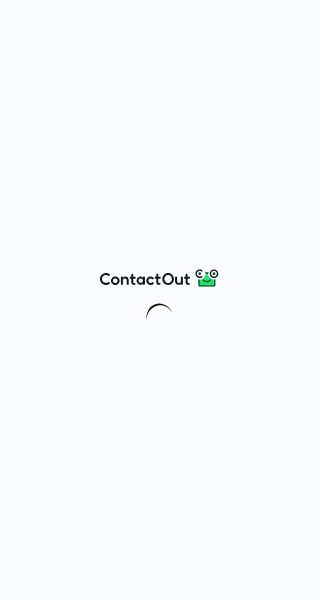 scroll, scrollTop: 0, scrollLeft: 0, axis: both 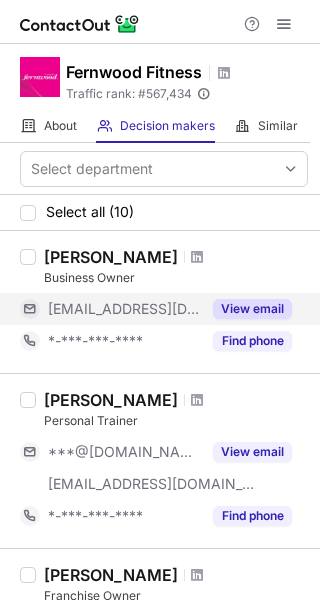 click on "View email" at bounding box center [252, 309] 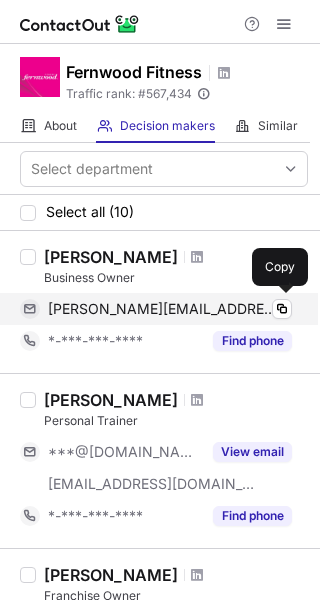 click on "lee@fernwoodfitness.com.au" at bounding box center (162, 309) 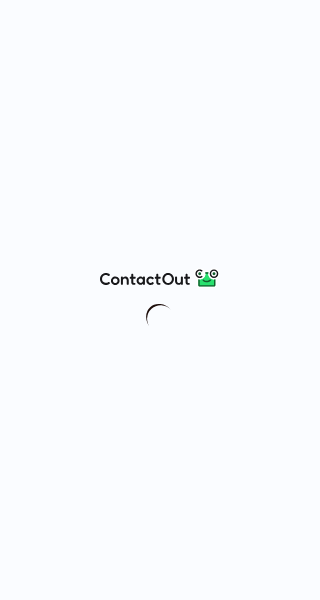 scroll, scrollTop: 0, scrollLeft: 0, axis: both 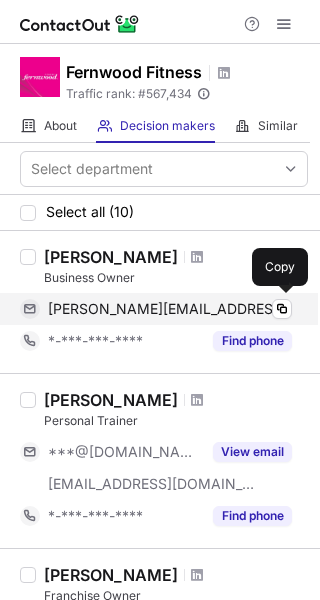 click on "[PERSON_NAME][EMAIL_ADDRESS][DOMAIN_NAME]" at bounding box center [170, 309] 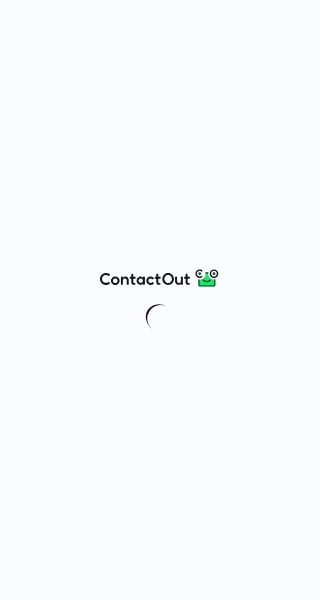 scroll, scrollTop: 0, scrollLeft: 0, axis: both 